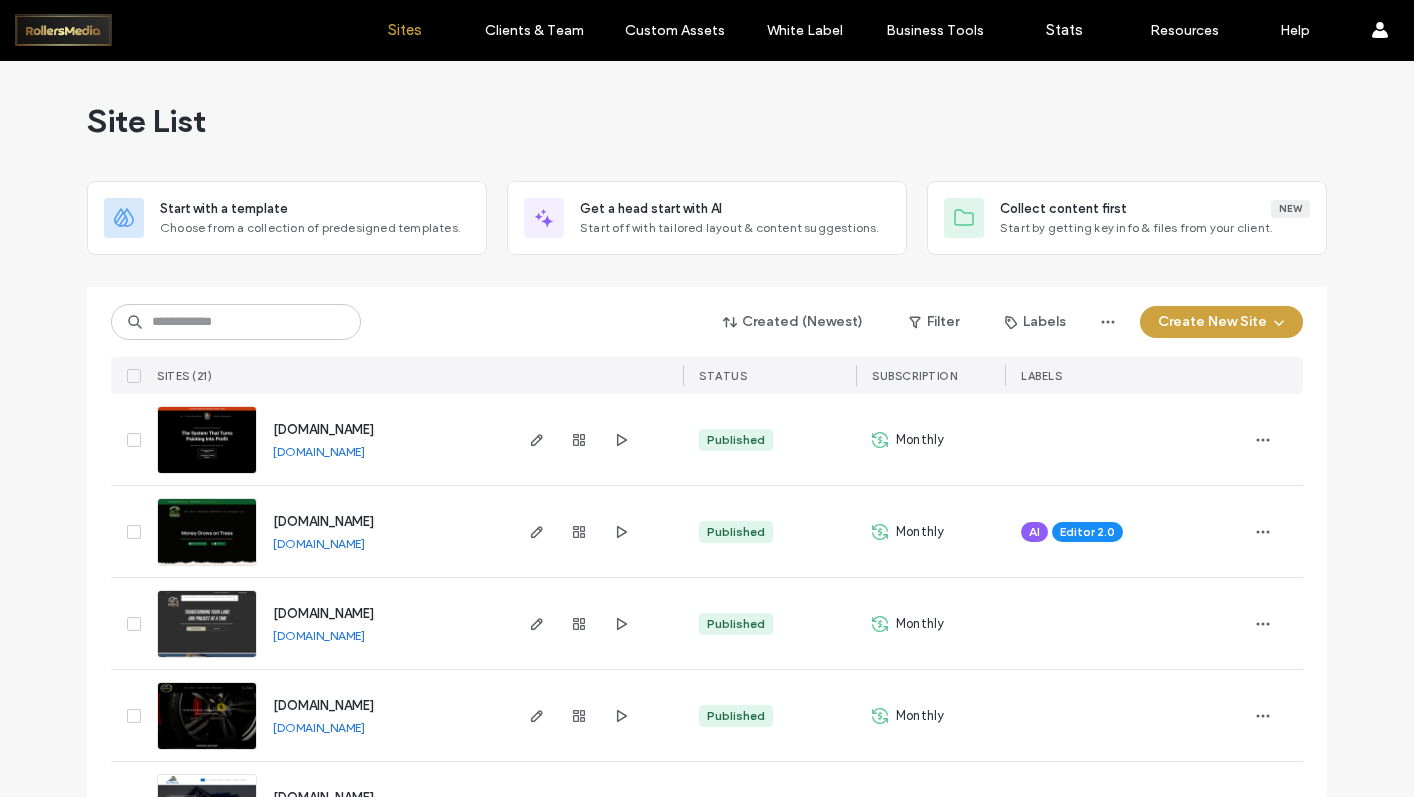 scroll, scrollTop: 0, scrollLeft: 0, axis: both 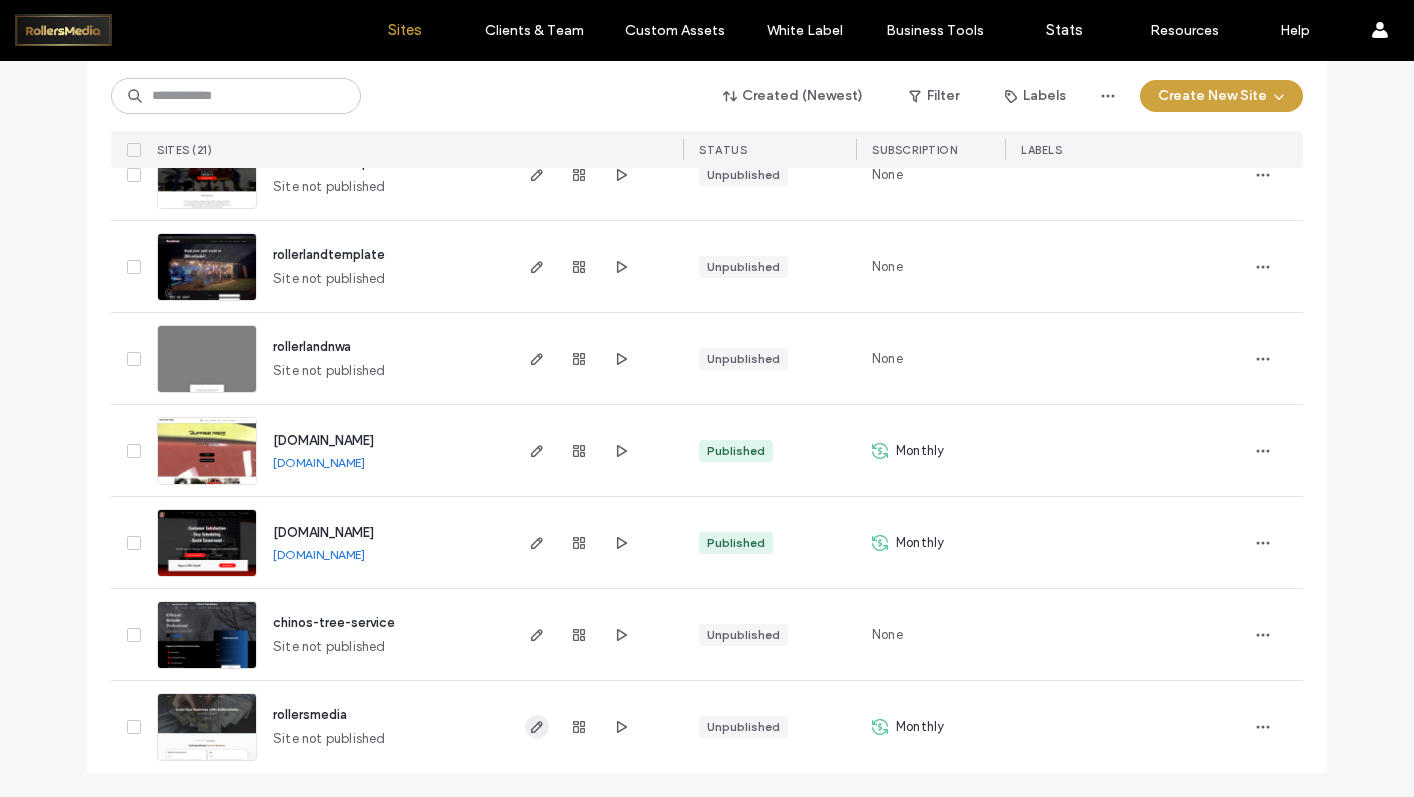 click 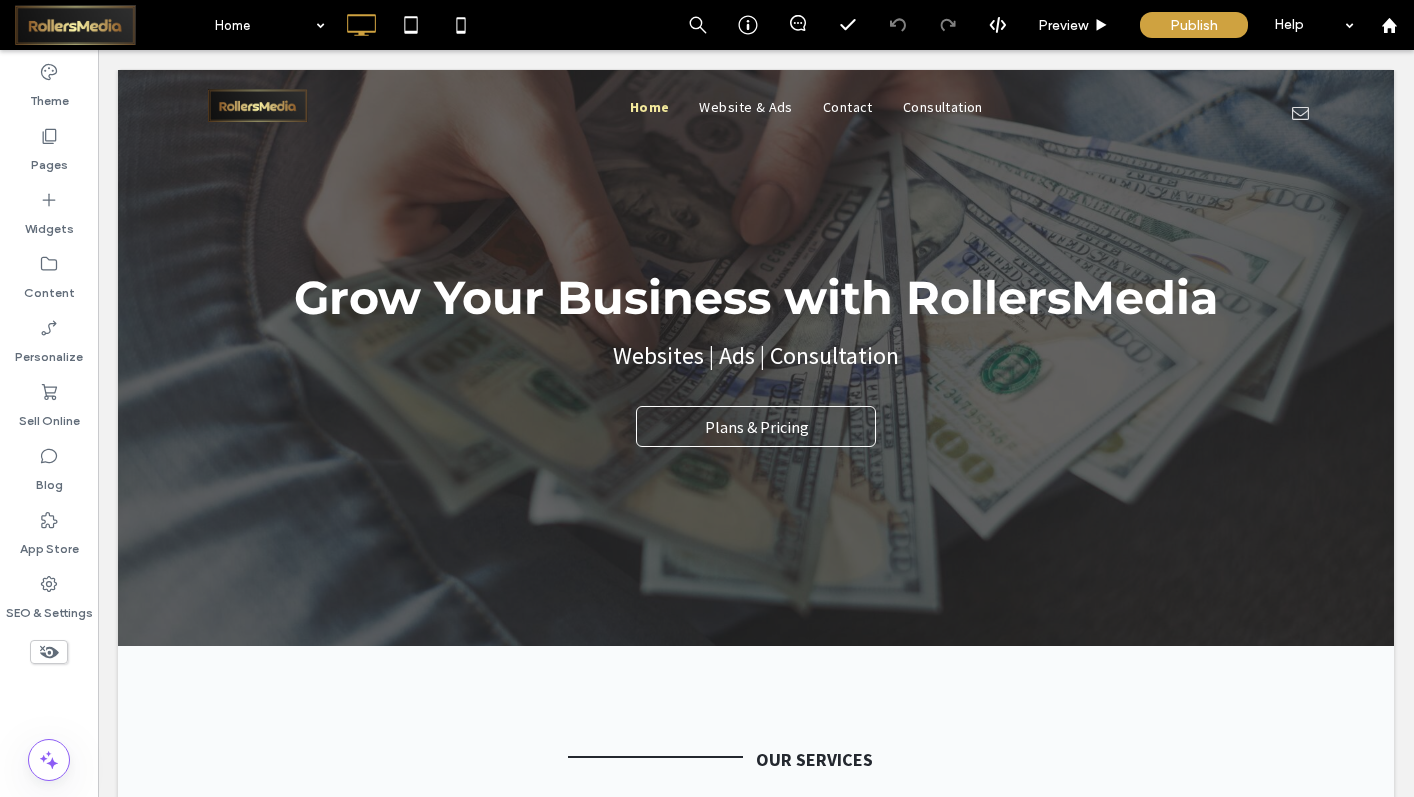 scroll, scrollTop: 50, scrollLeft: 0, axis: vertical 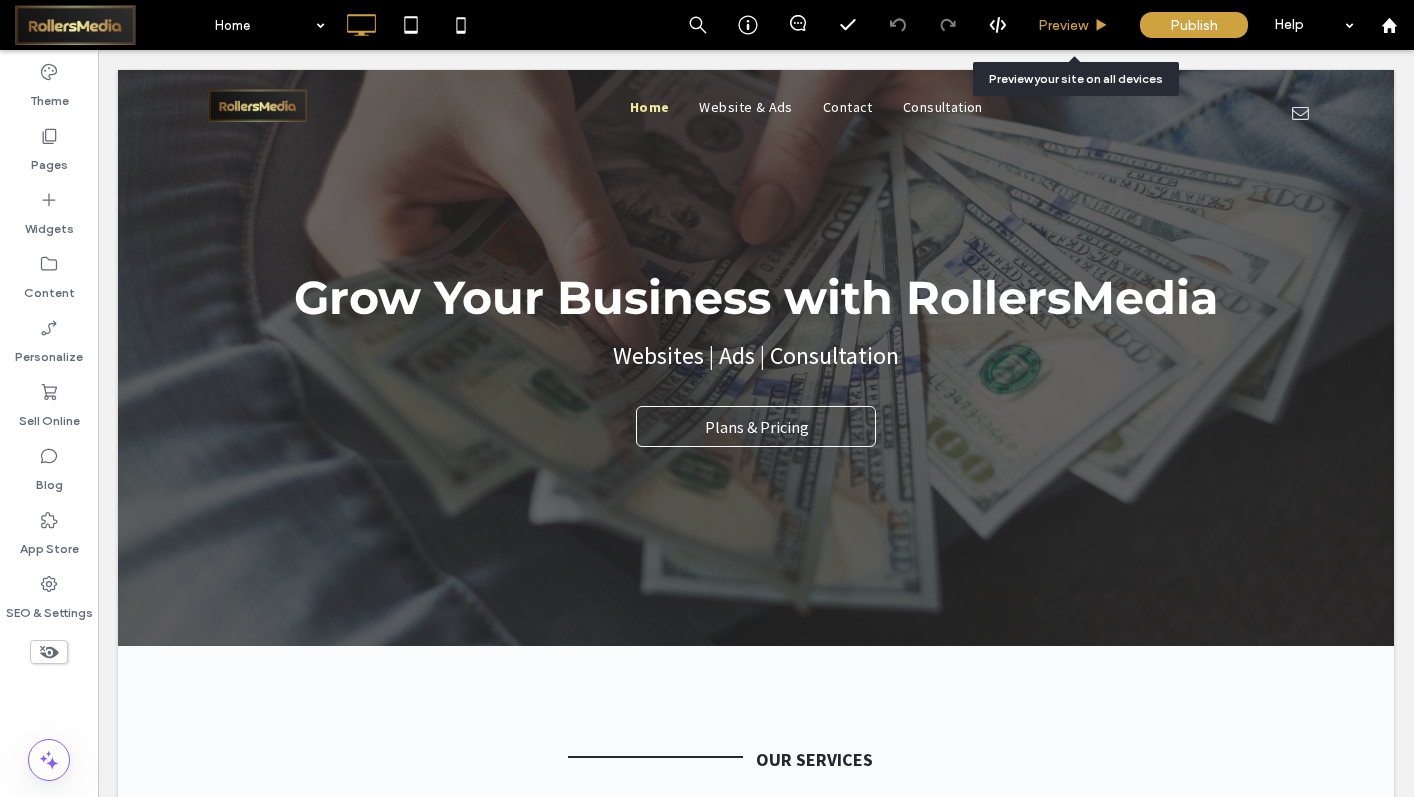 click on "Preview" at bounding box center [1063, 25] 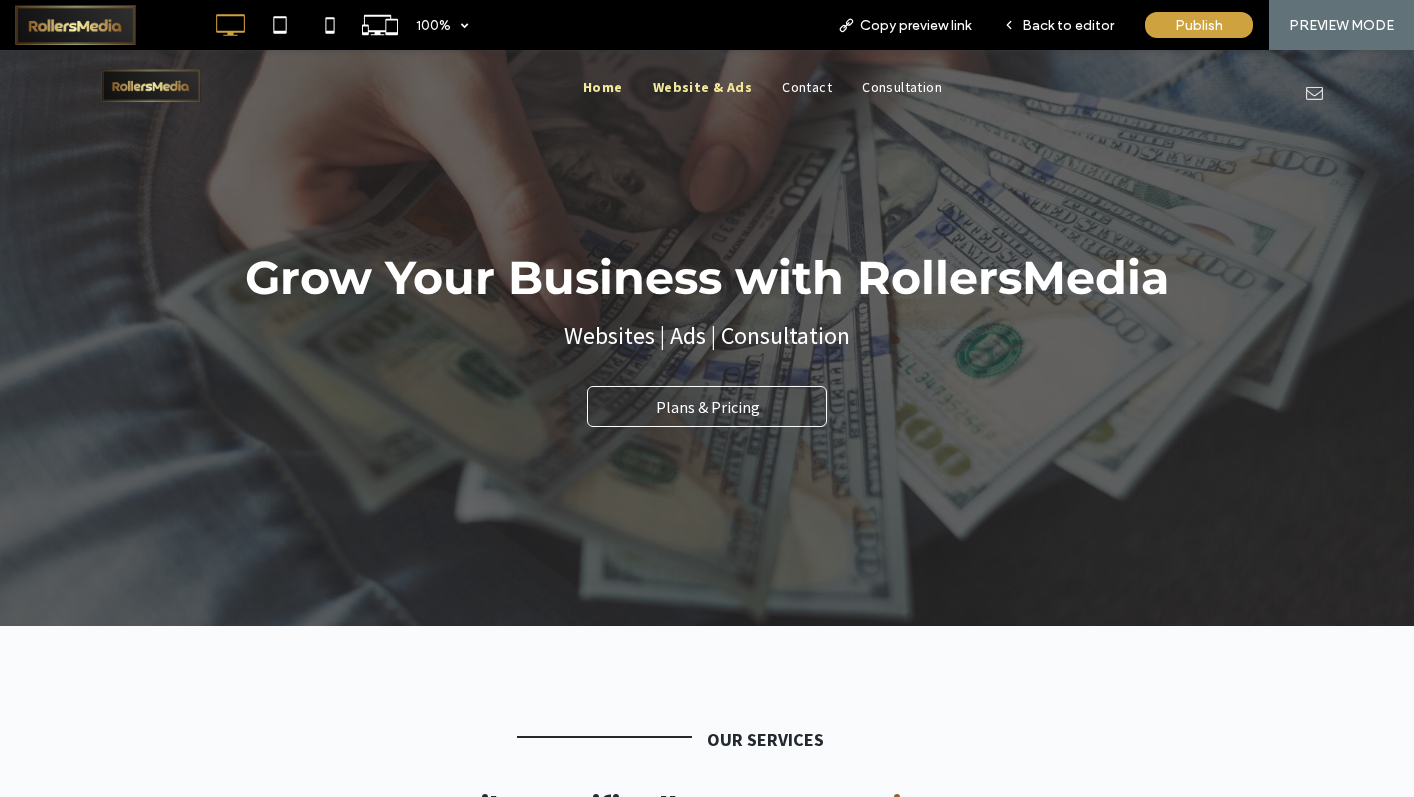 click on "Website & Ads" at bounding box center [702, 87] 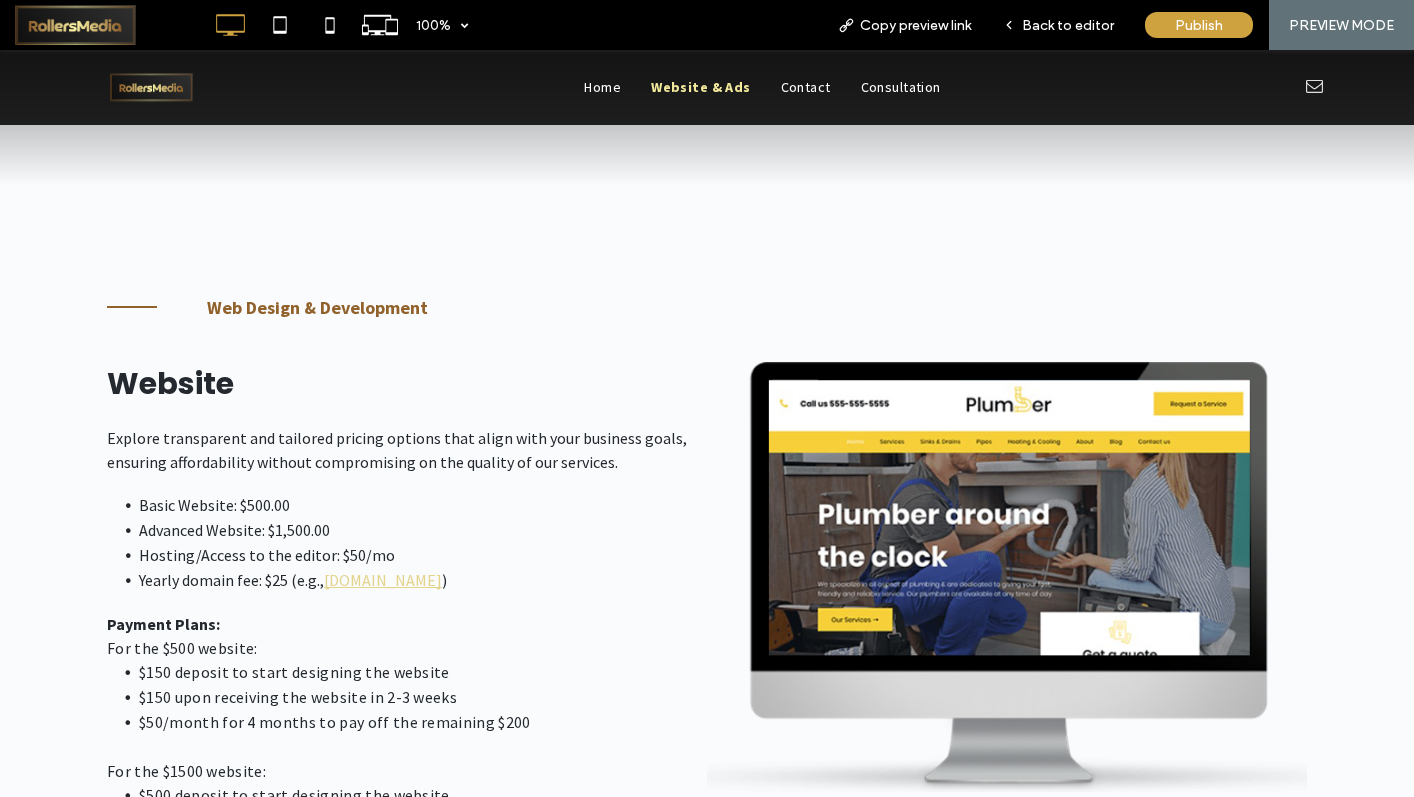 scroll, scrollTop: 841, scrollLeft: 0, axis: vertical 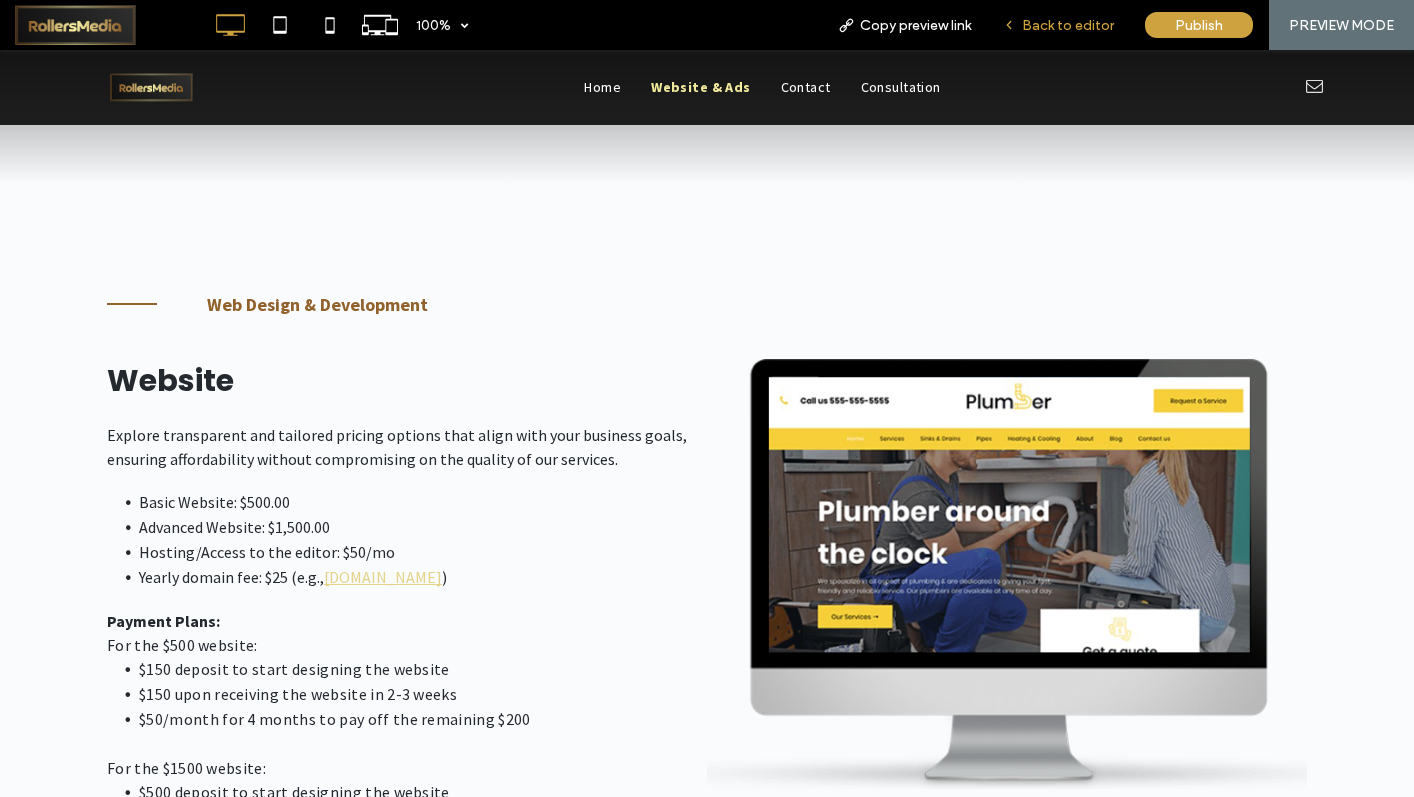 click on "Back to editor" at bounding box center (1068, 25) 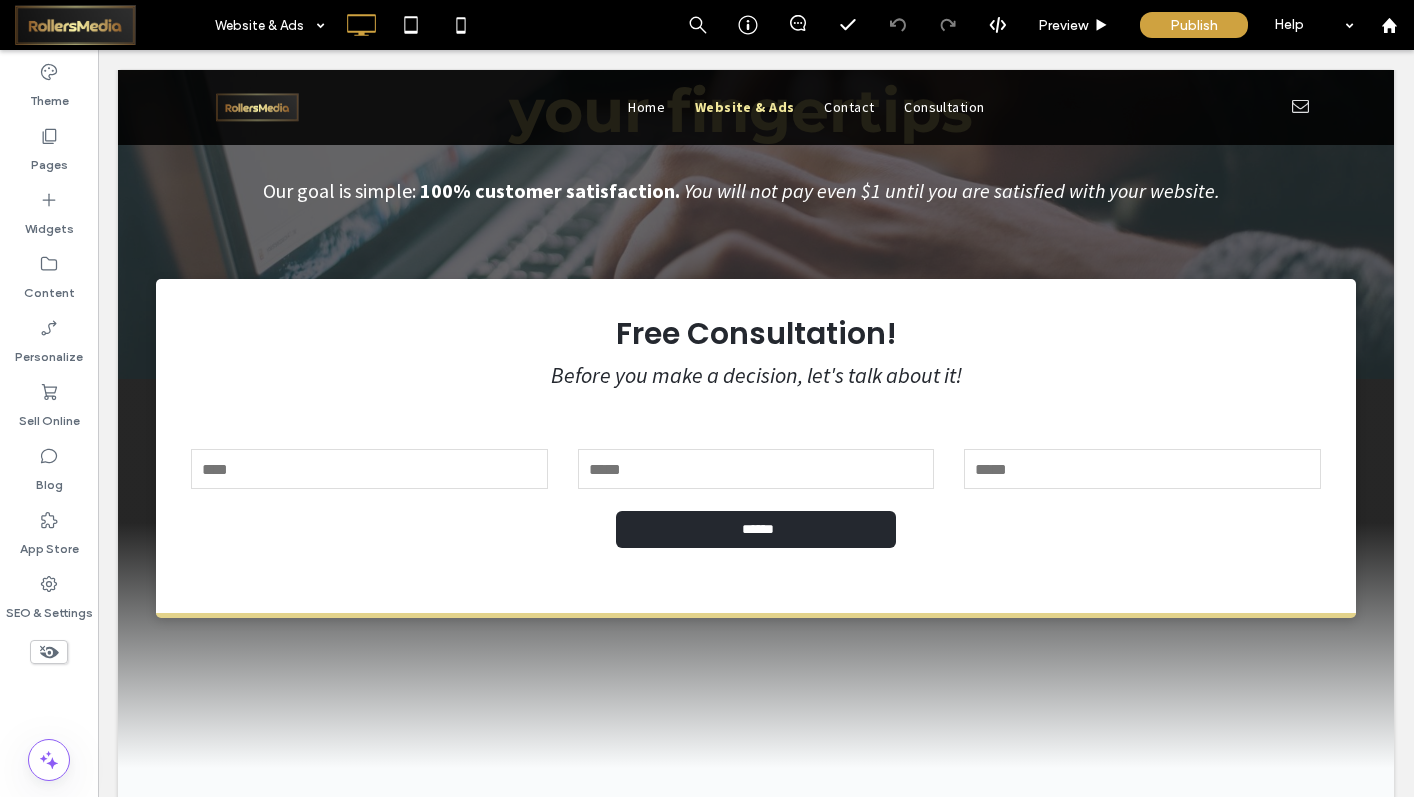 scroll, scrollTop: 0, scrollLeft: 0, axis: both 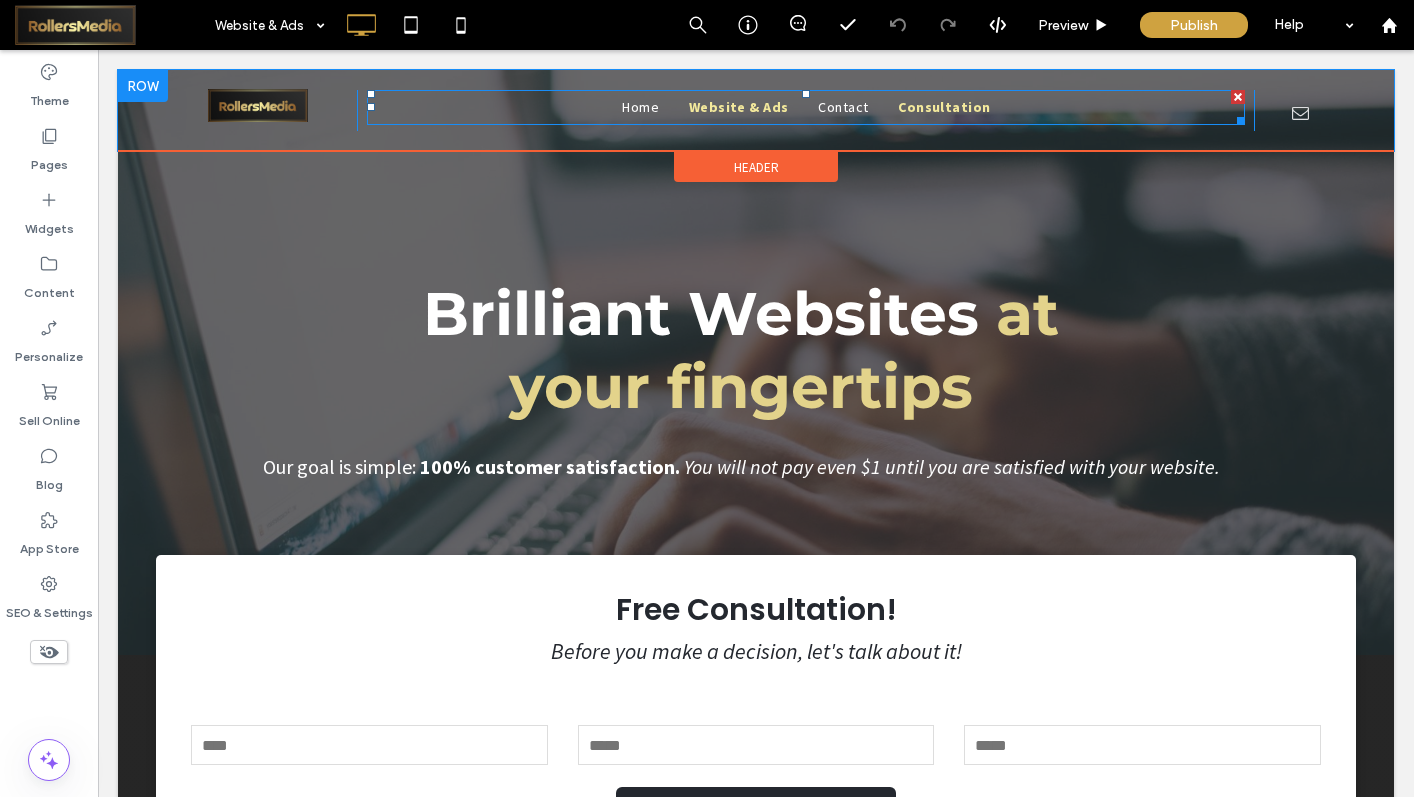 click on "Consultation" at bounding box center (944, 107) 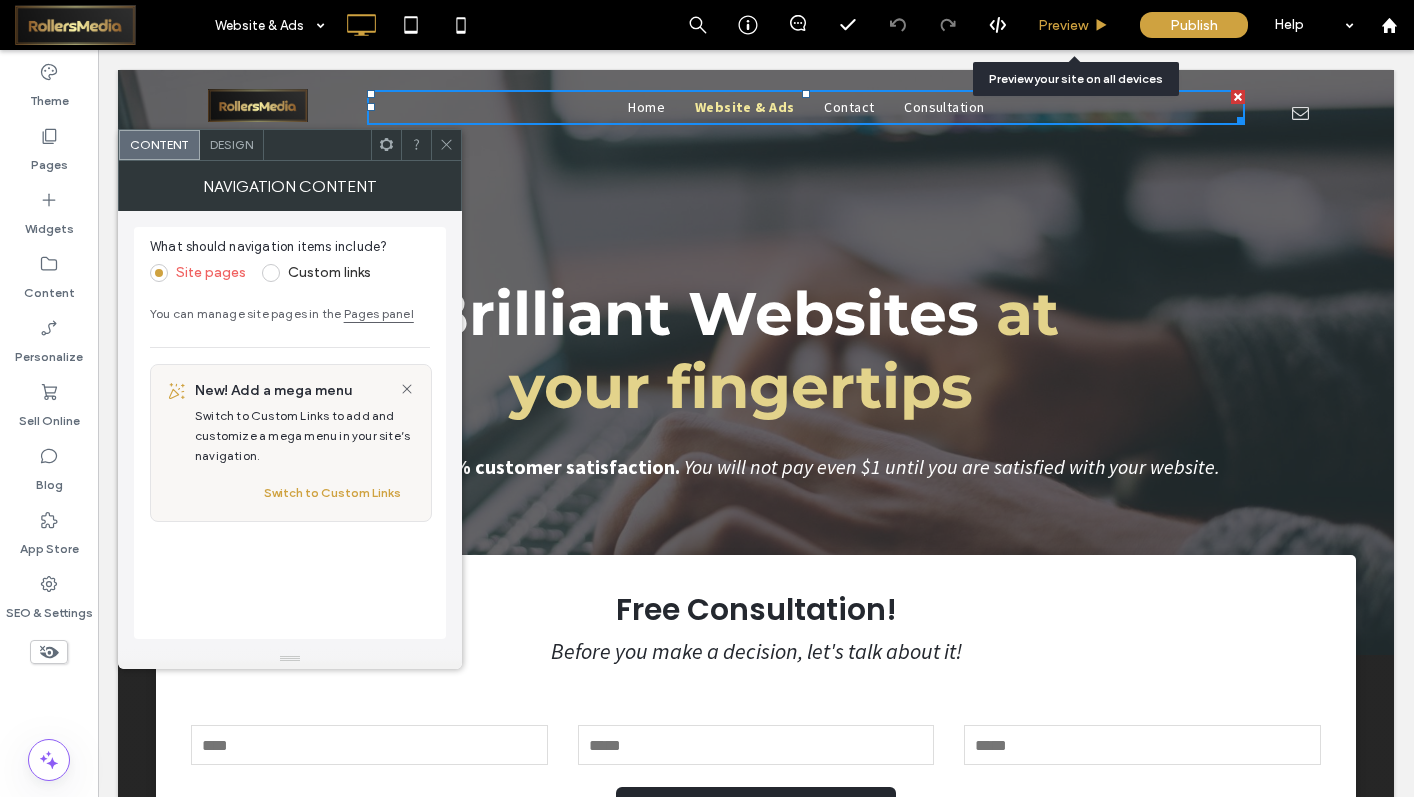 click on "Preview" at bounding box center (1063, 25) 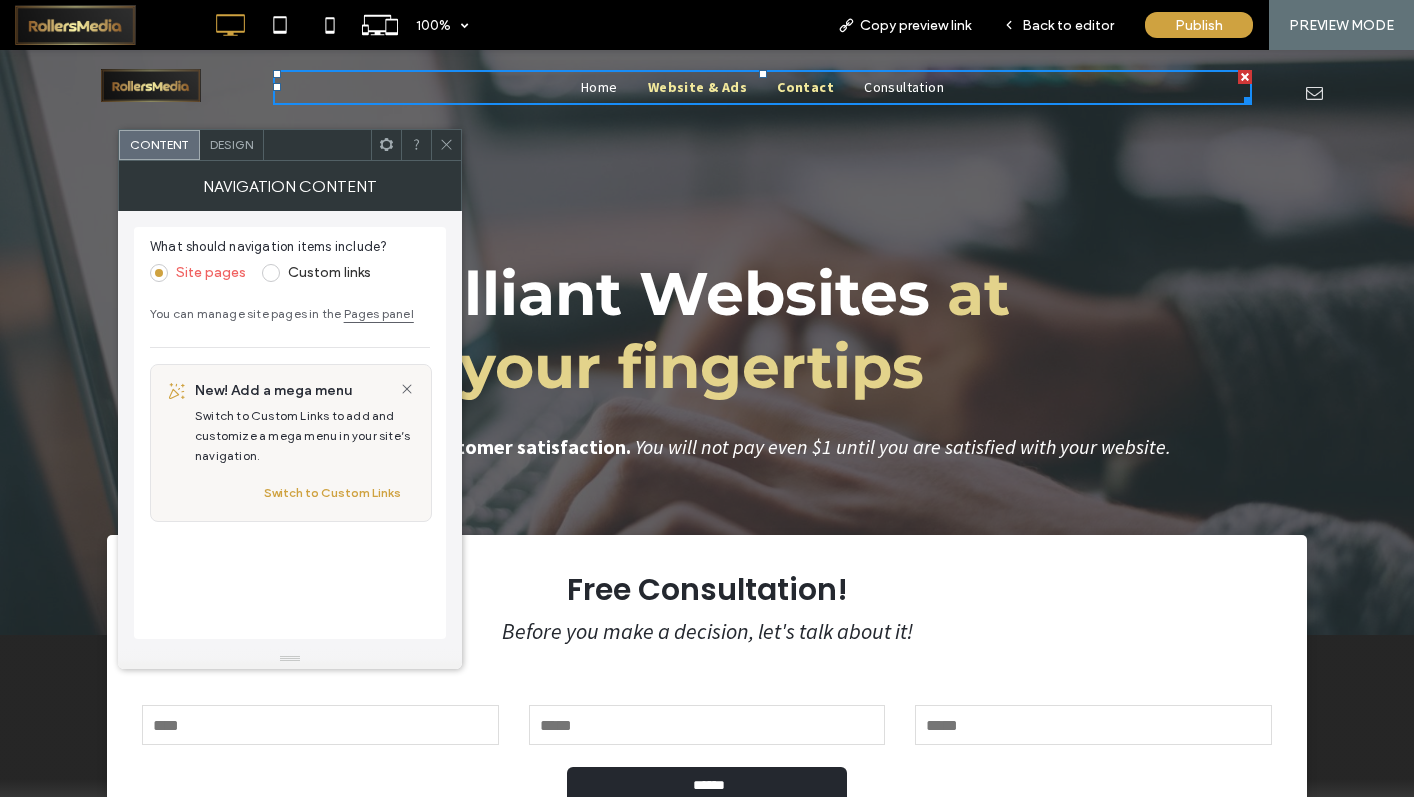 click on "Contact" at bounding box center (805, 87) 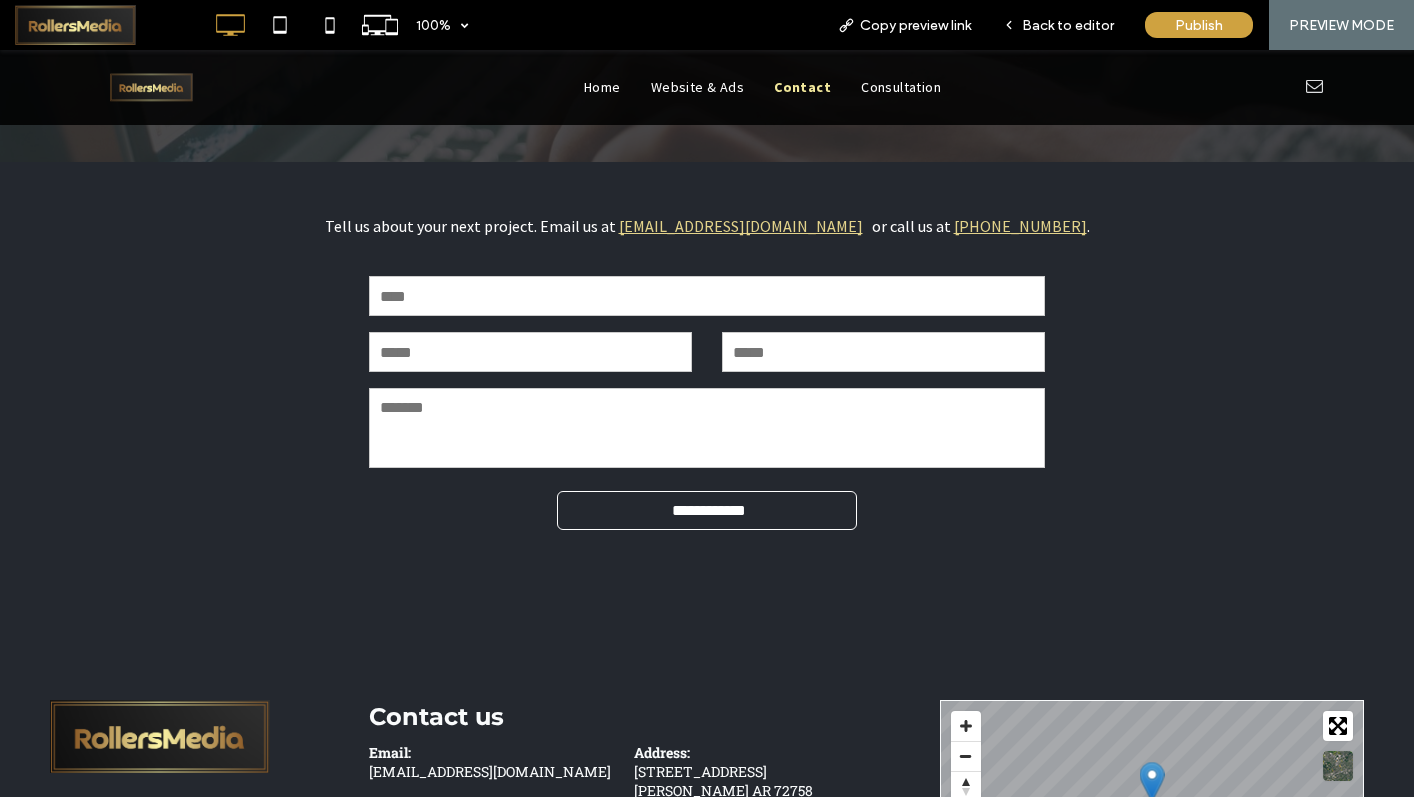 scroll, scrollTop: 18, scrollLeft: 0, axis: vertical 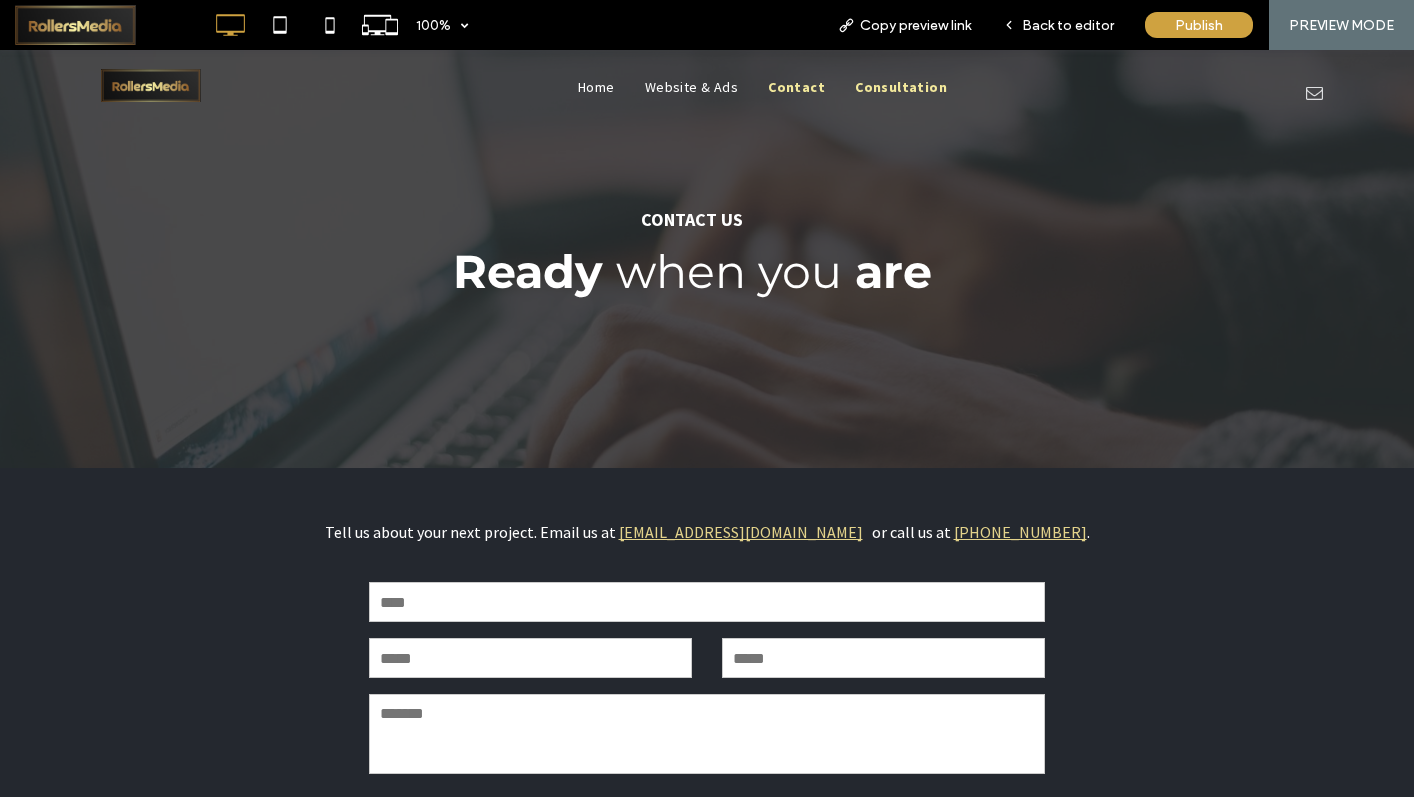 click on "Consultation" at bounding box center [901, 87] 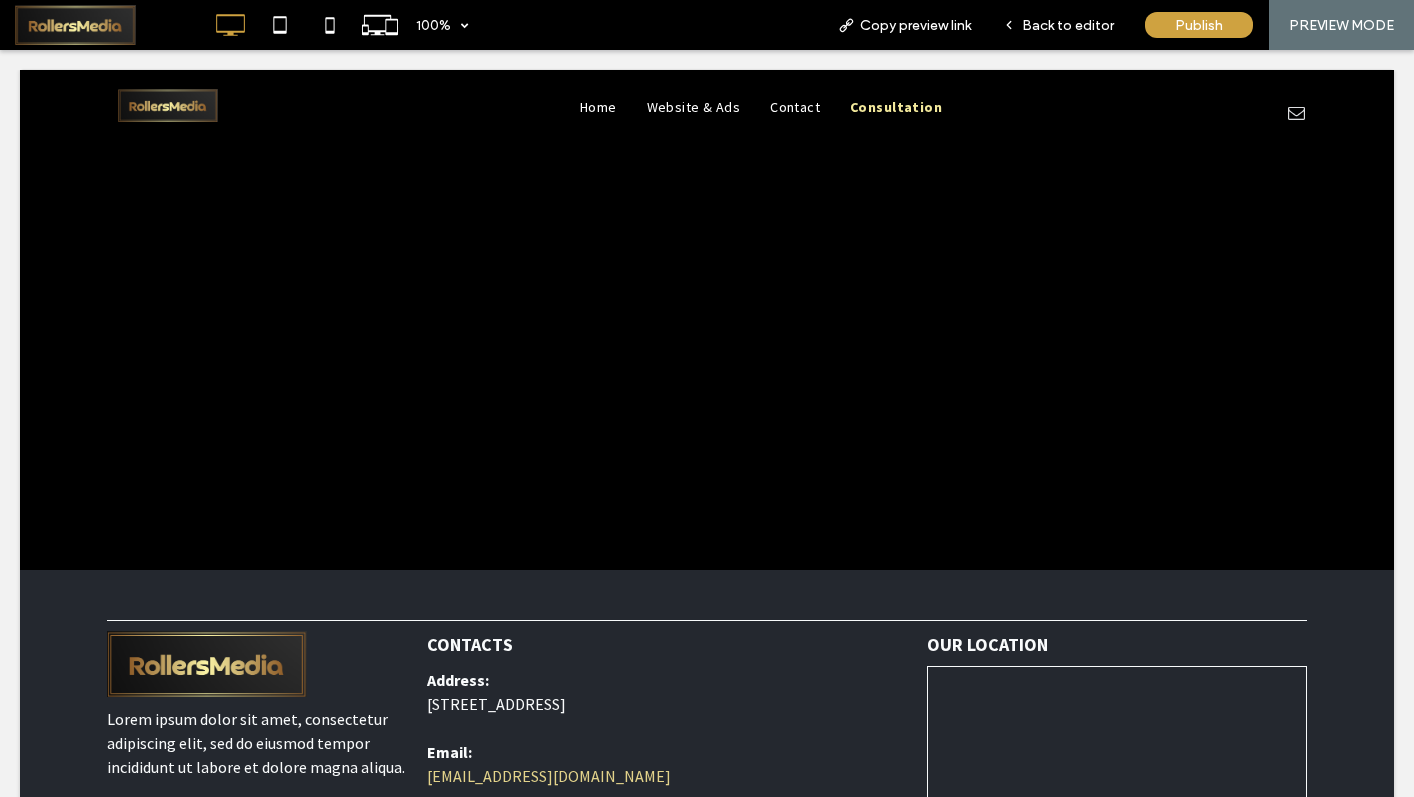 scroll, scrollTop: 0, scrollLeft: 0, axis: both 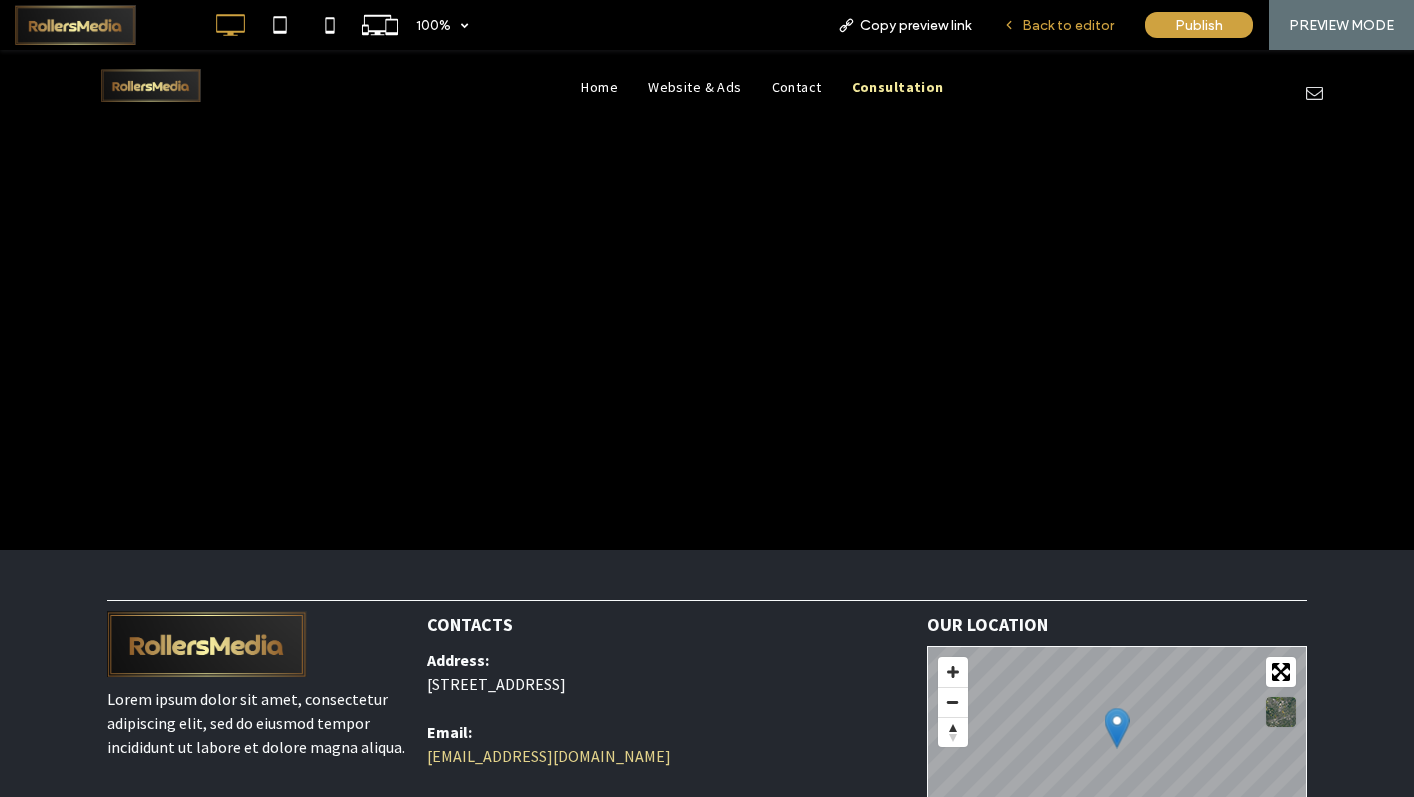 click on "Back to editor" at bounding box center (1068, 25) 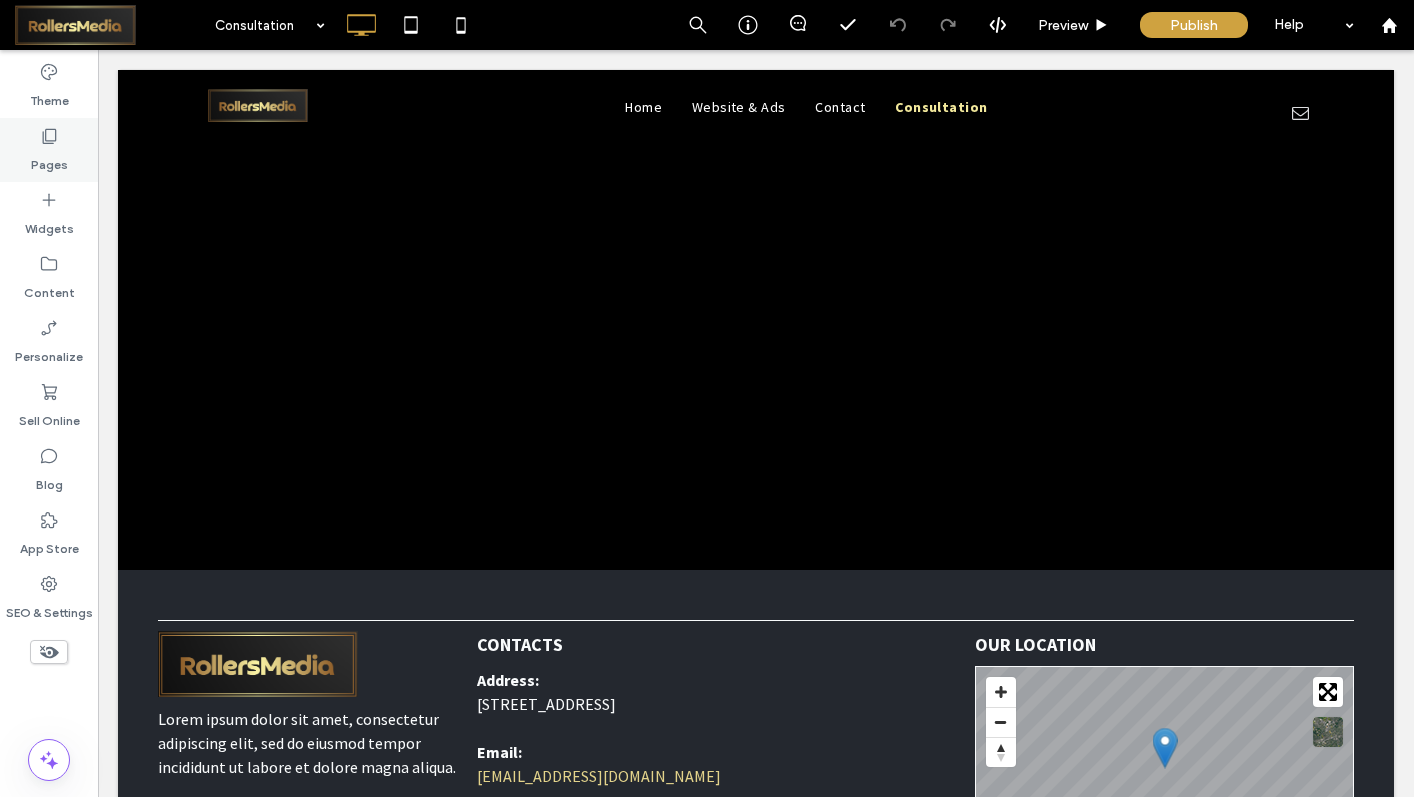 click on "Pages" at bounding box center (49, 160) 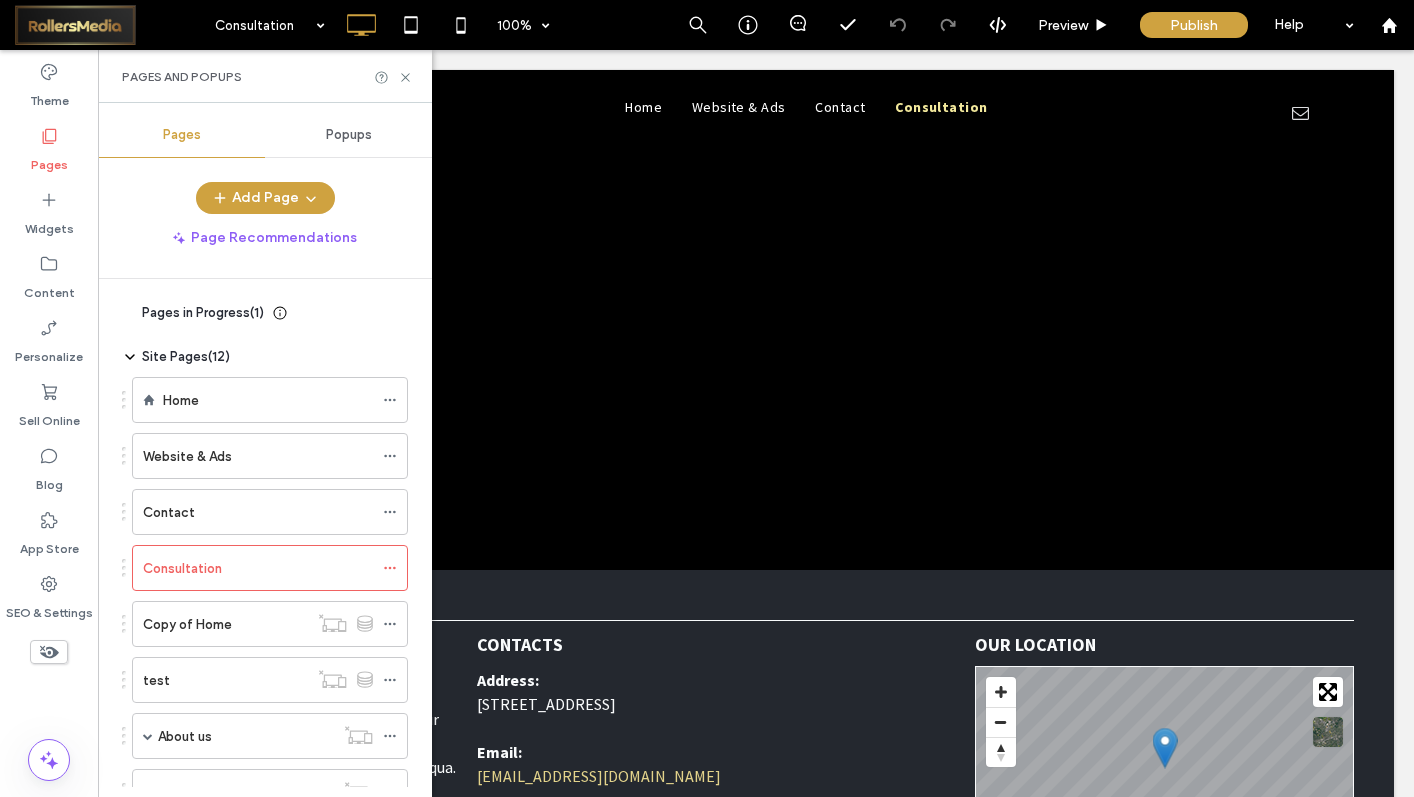 click 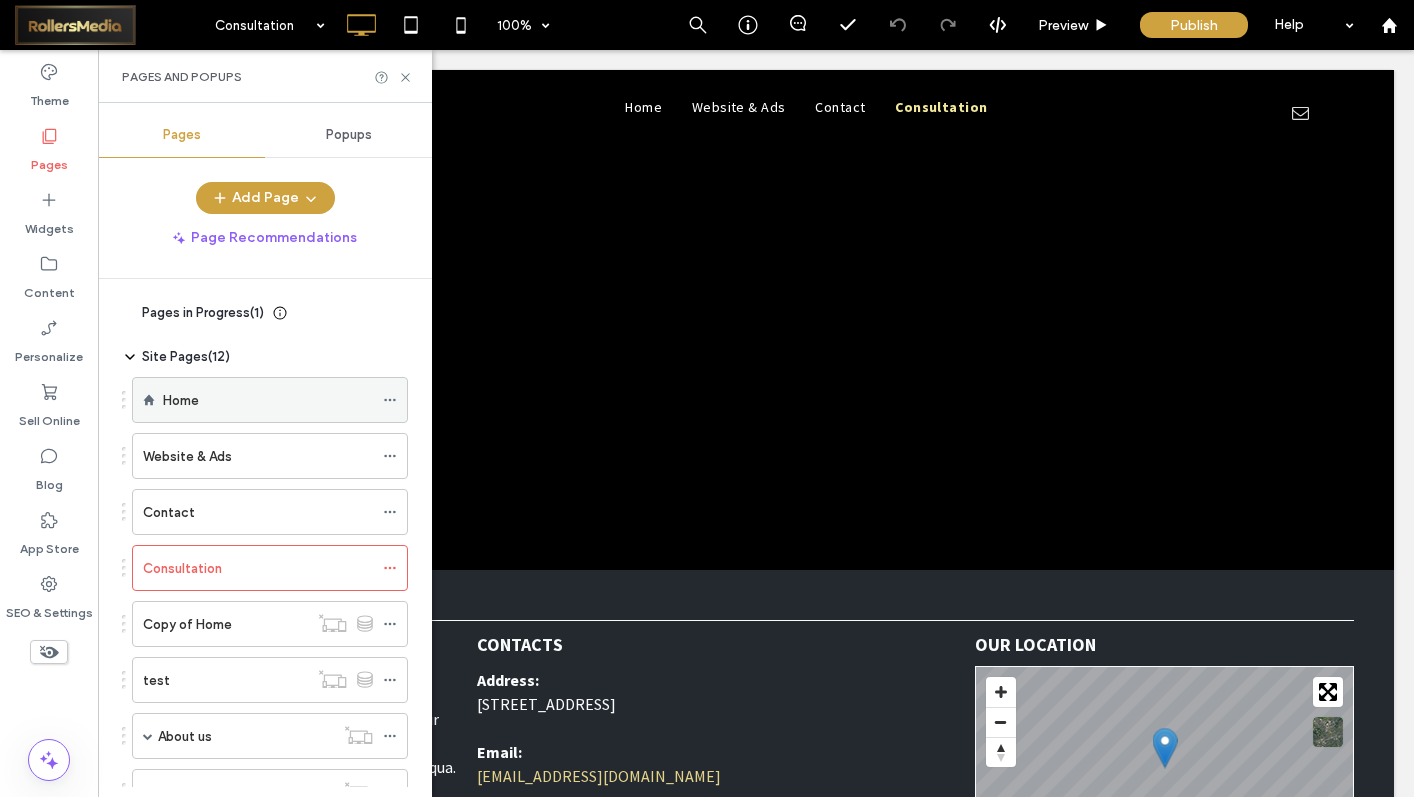 click on "Home" at bounding box center (268, 400) 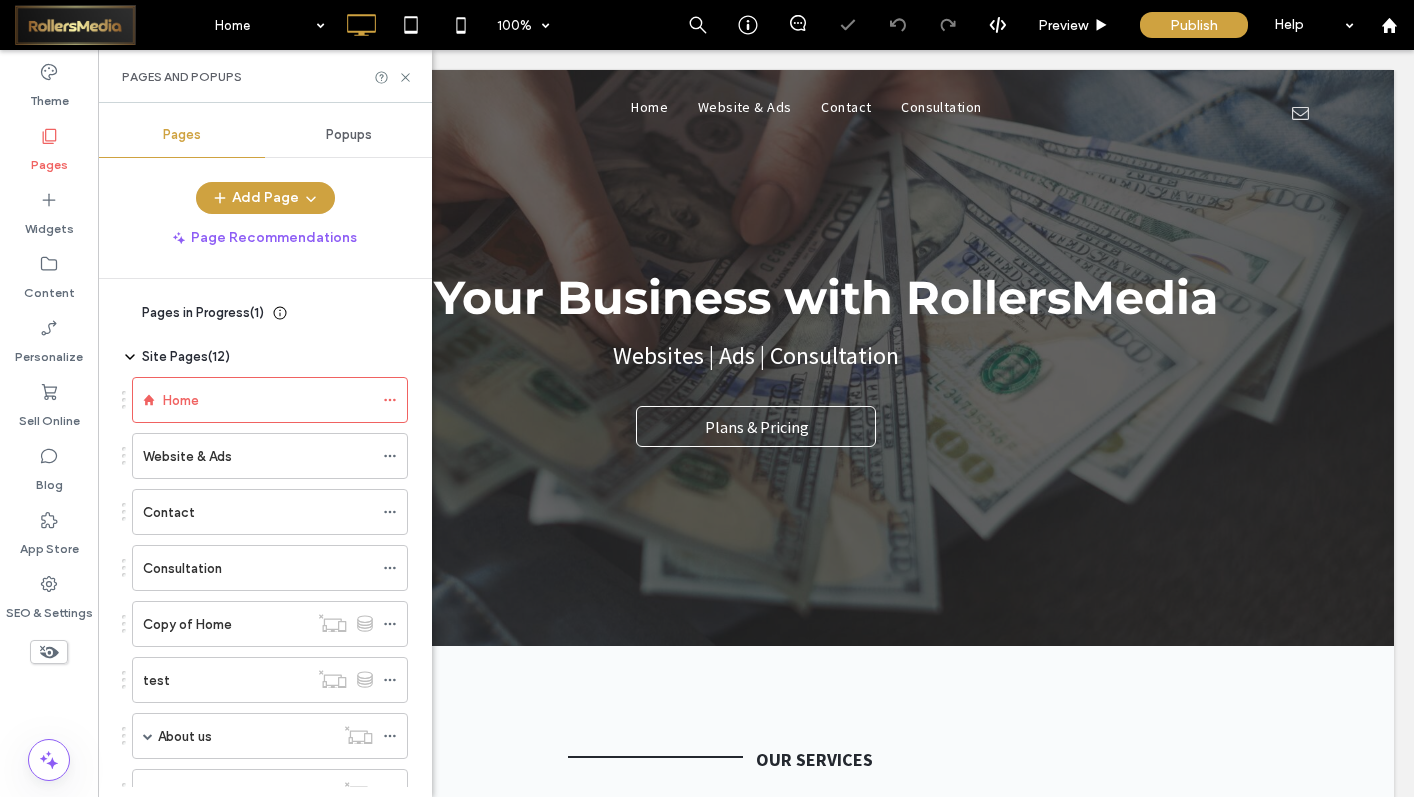 scroll, scrollTop: 0, scrollLeft: 0, axis: both 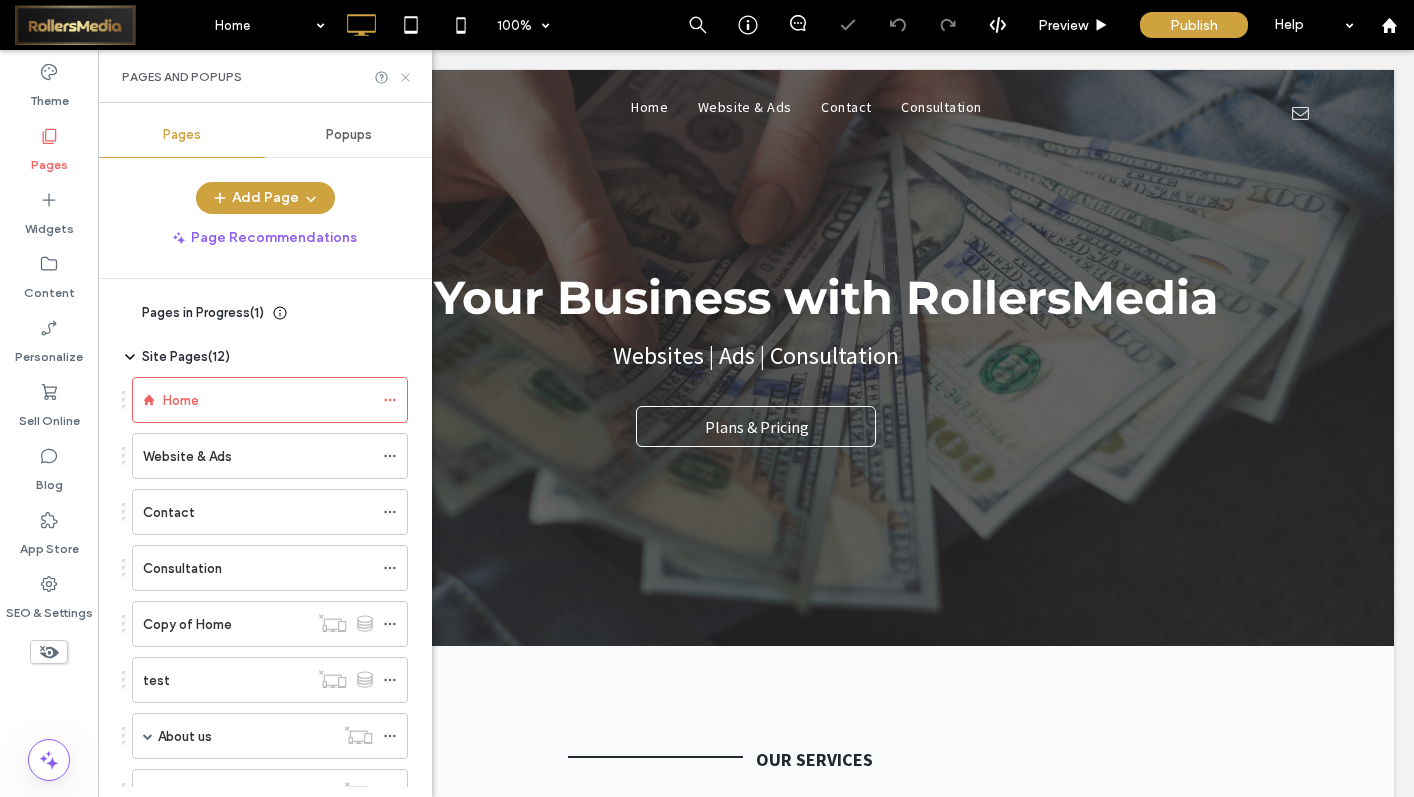 click 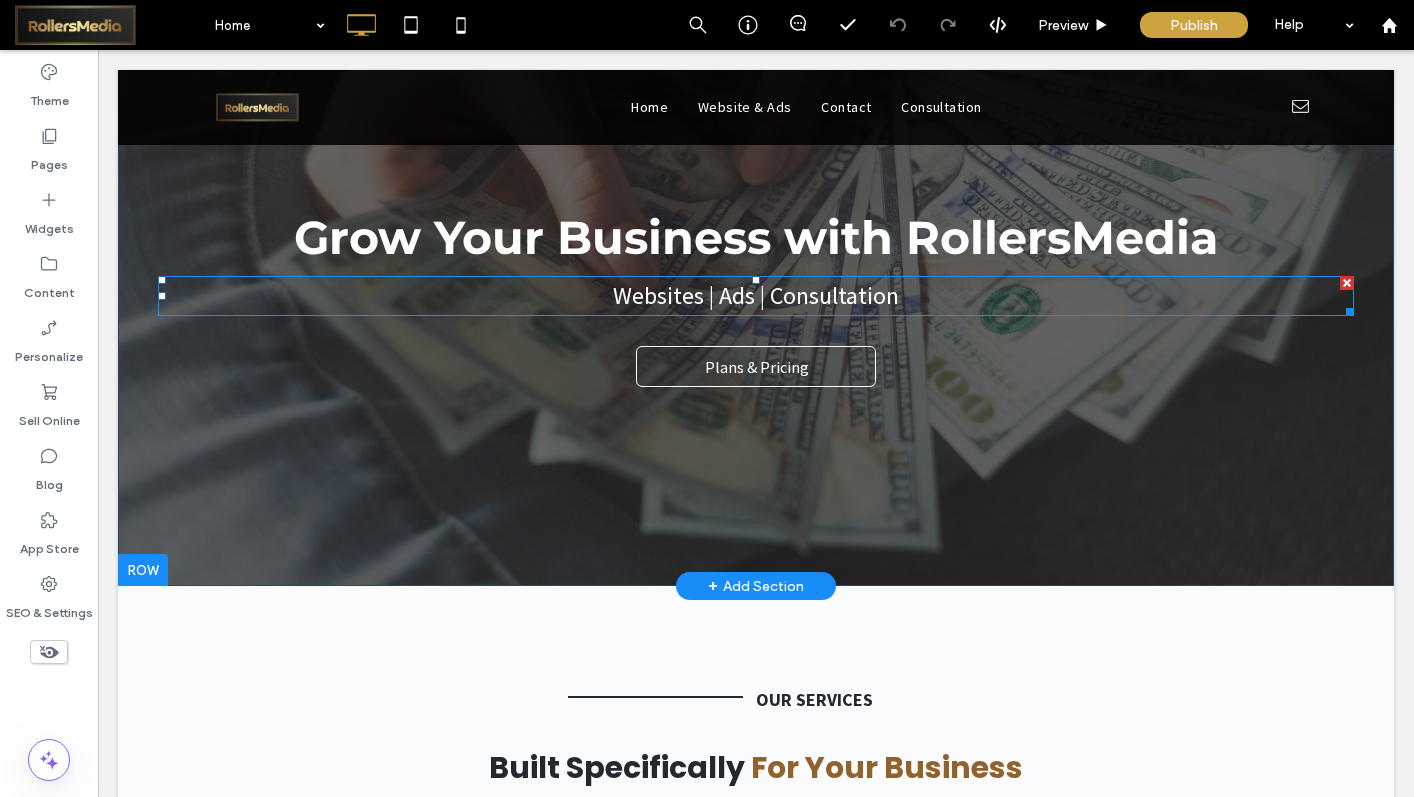 scroll, scrollTop: 0, scrollLeft: 0, axis: both 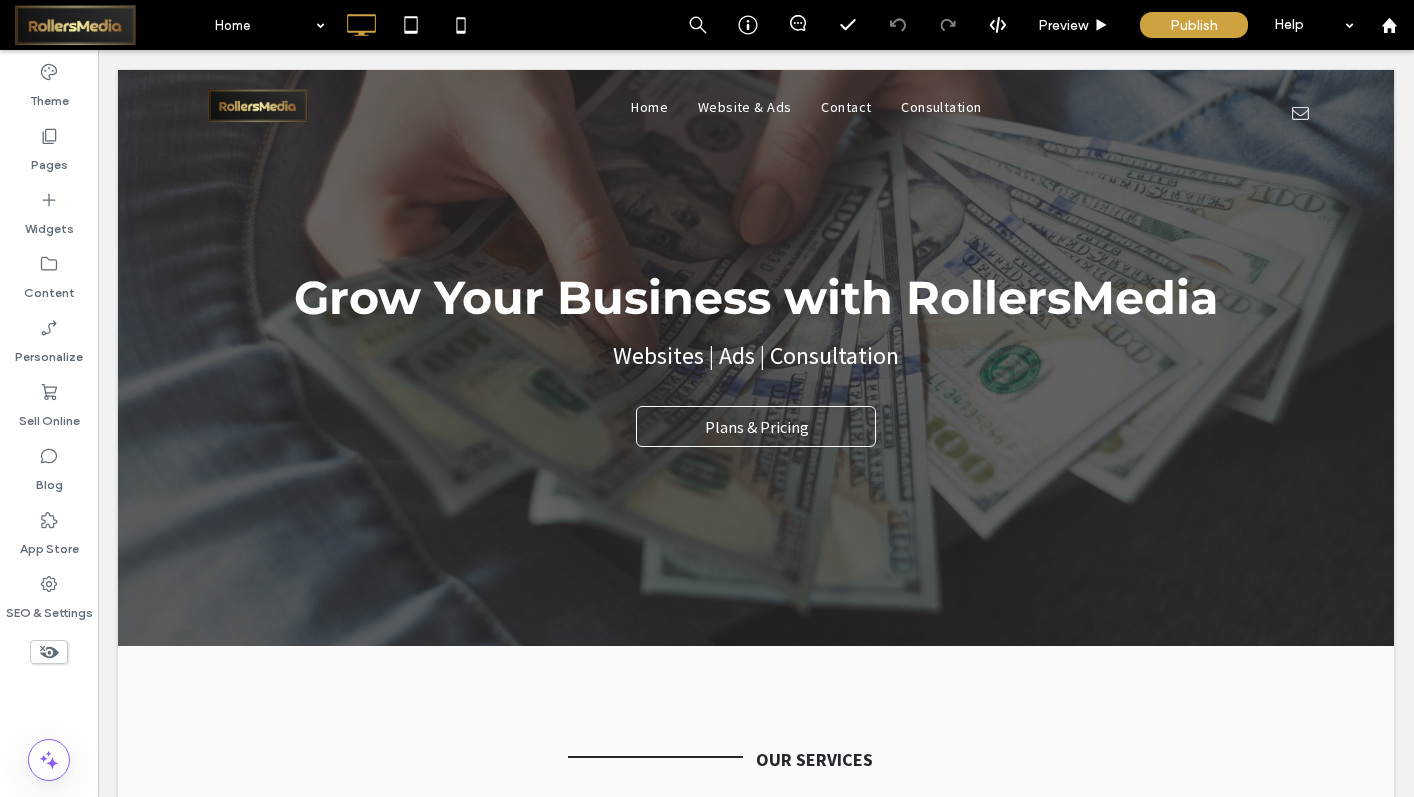 click on "Click To Paste
Home
Website & Ads
Contact
Consultation
Click To Paste
Click To Paste
Header
Grow Your Business with RollersMedia
Websites | Ads | Consultation
Plans & Pricing
Click To Paste
Row + Add Section
Click To Paste
OUR SERVICES
Click To Paste
Built Specifically
For Your Business
Website Development
Click To Paste
Ads
Click To Paste
Click To Paste
Row + Add Section
Click To Paste
XX
Years of Work Experience
Click To Paste
Click To Paste" at bounding box center [756, 3066] 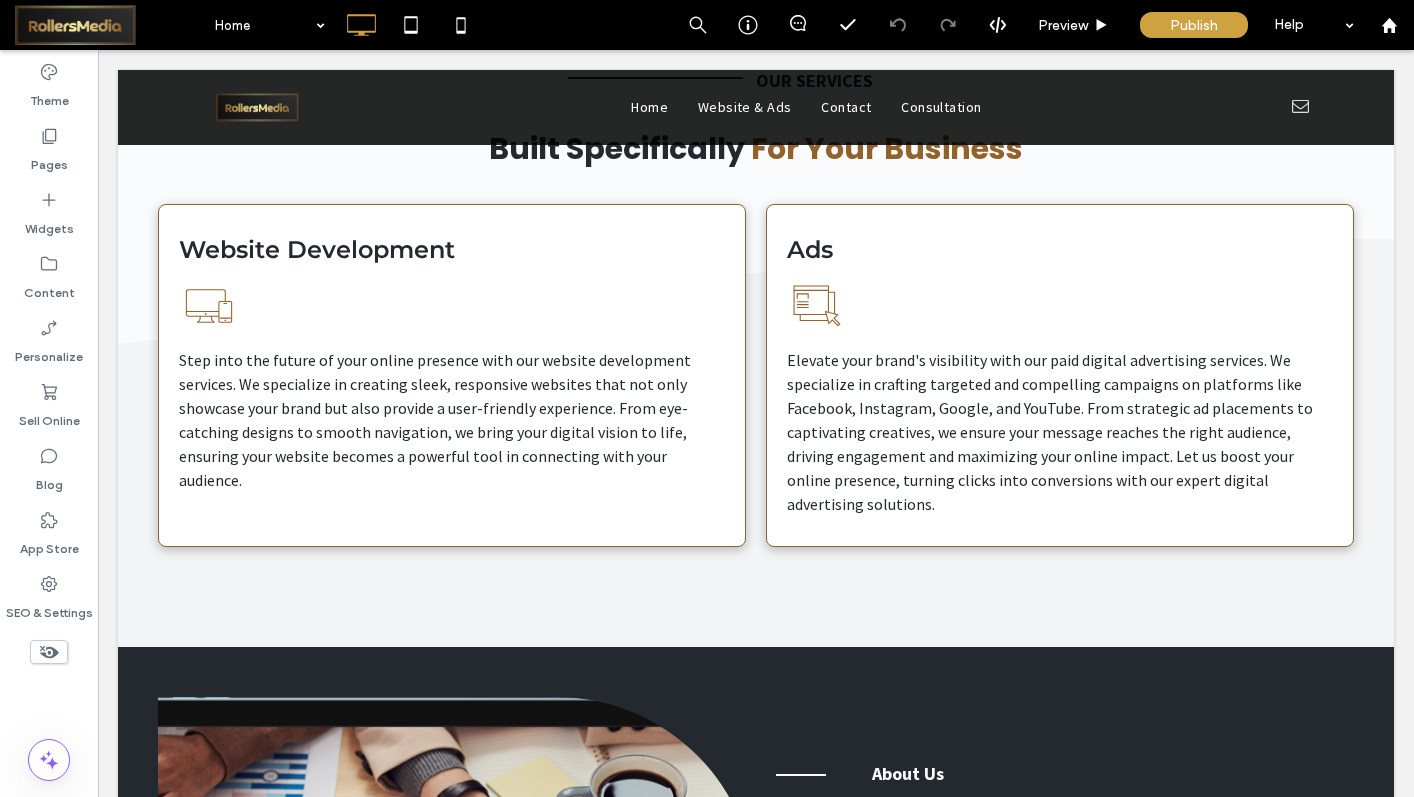 scroll, scrollTop: 0, scrollLeft: 0, axis: both 